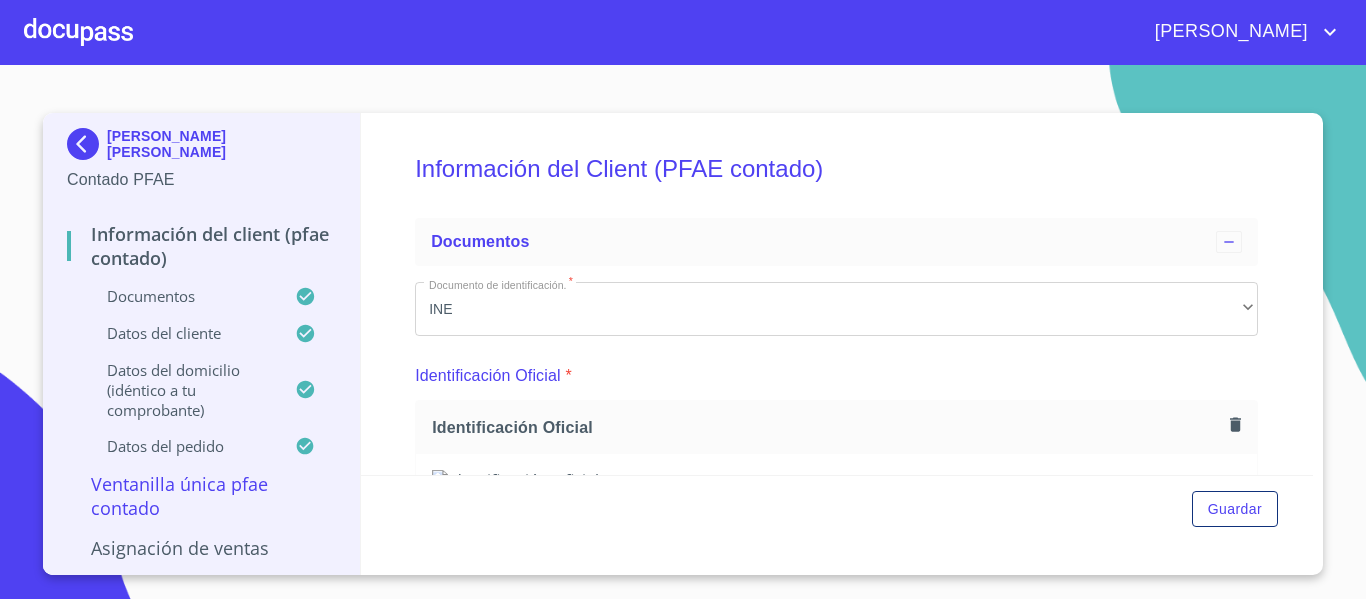 scroll, scrollTop: 0, scrollLeft: 0, axis: both 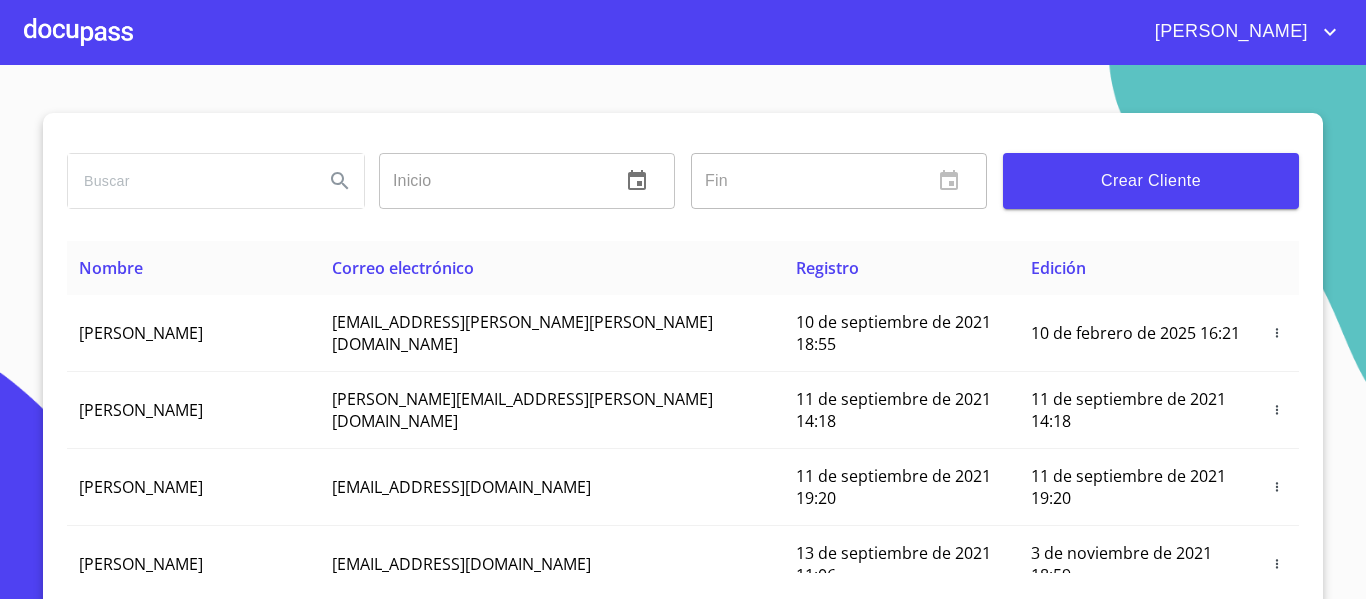 click at bounding box center (78, 32) 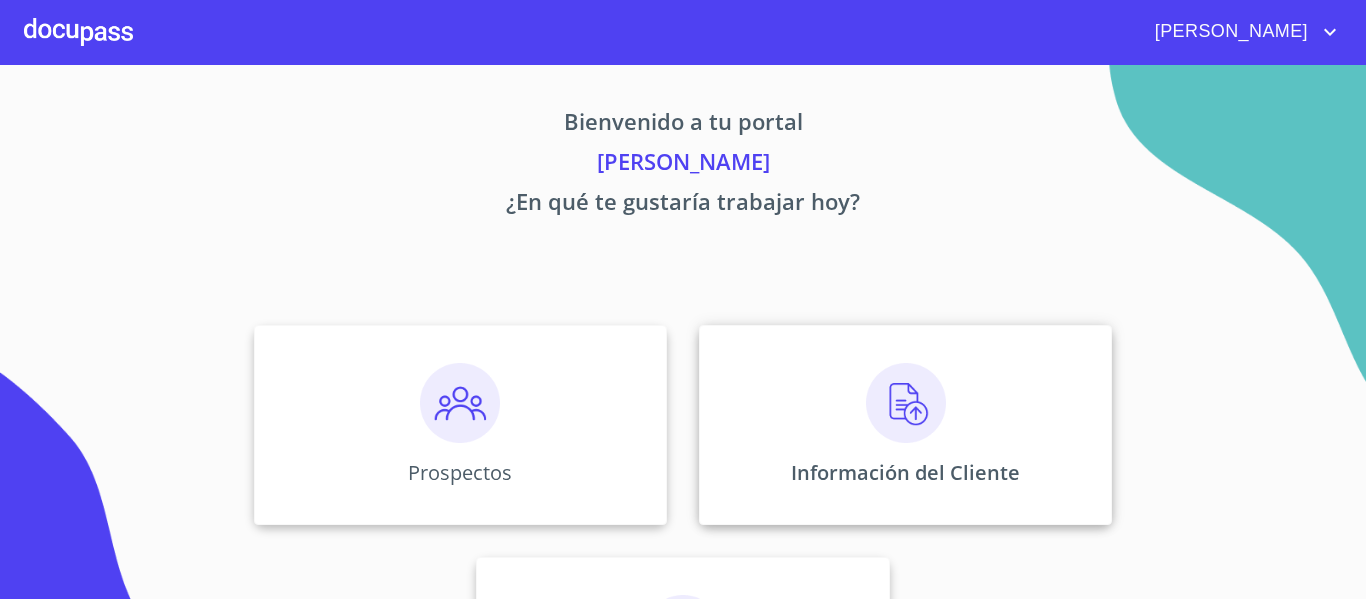 click on "Información del Cliente" at bounding box center [905, 425] 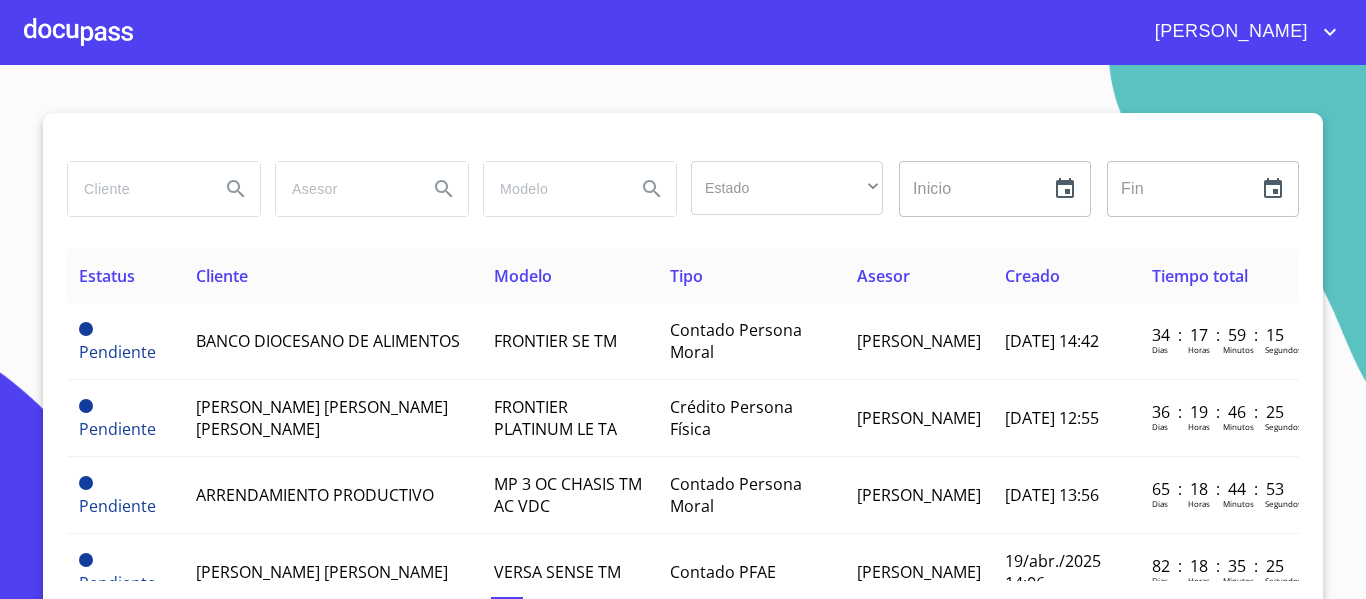 click at bounding box center (136, 189) 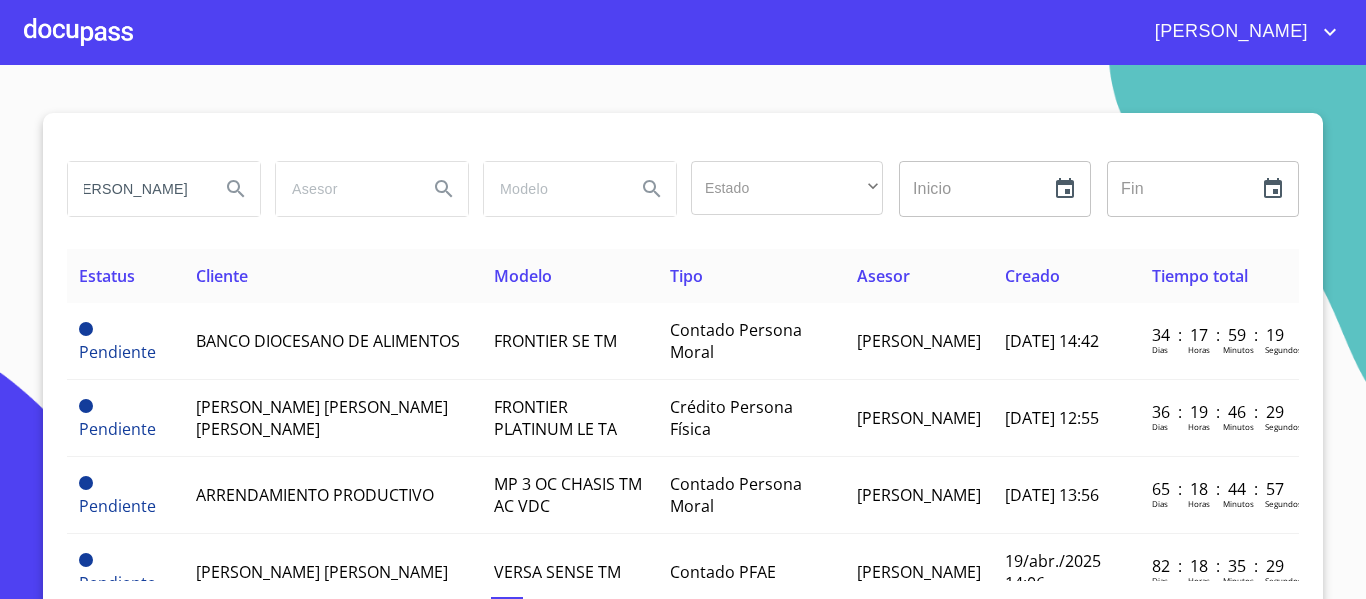 scroll, scrollTop: 0, scrollLeft: 43, axis: horizontal 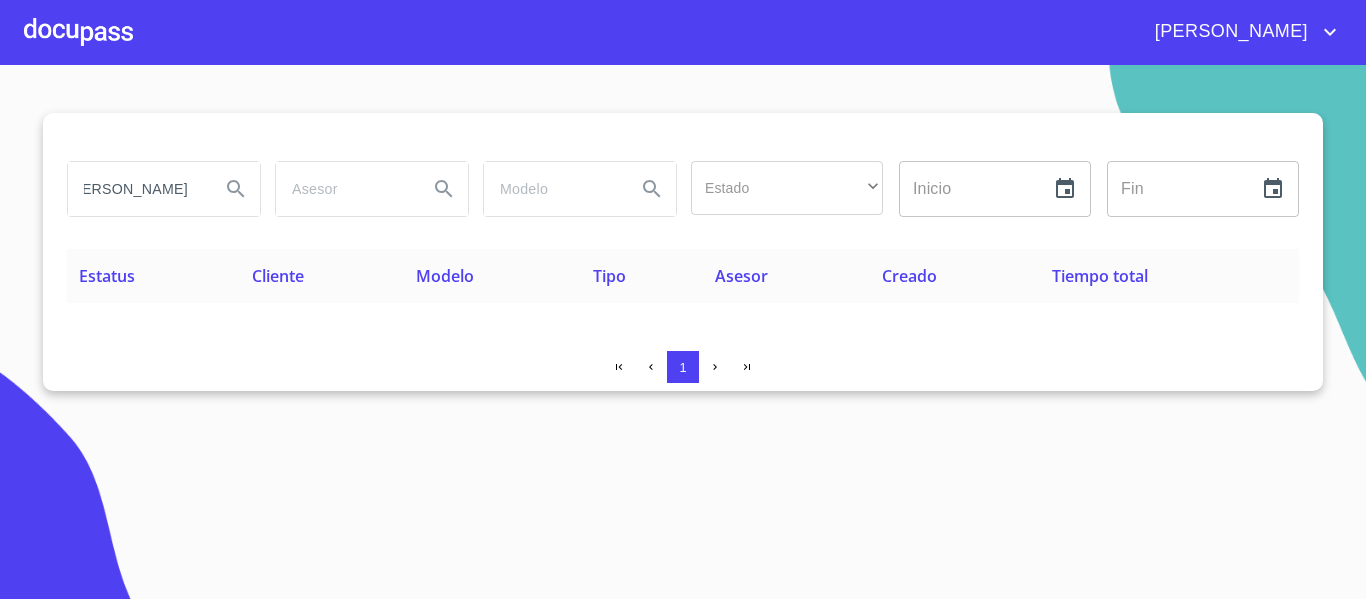 click on "GUSTAVO DE ELEON" at bounding box center (136, 189) 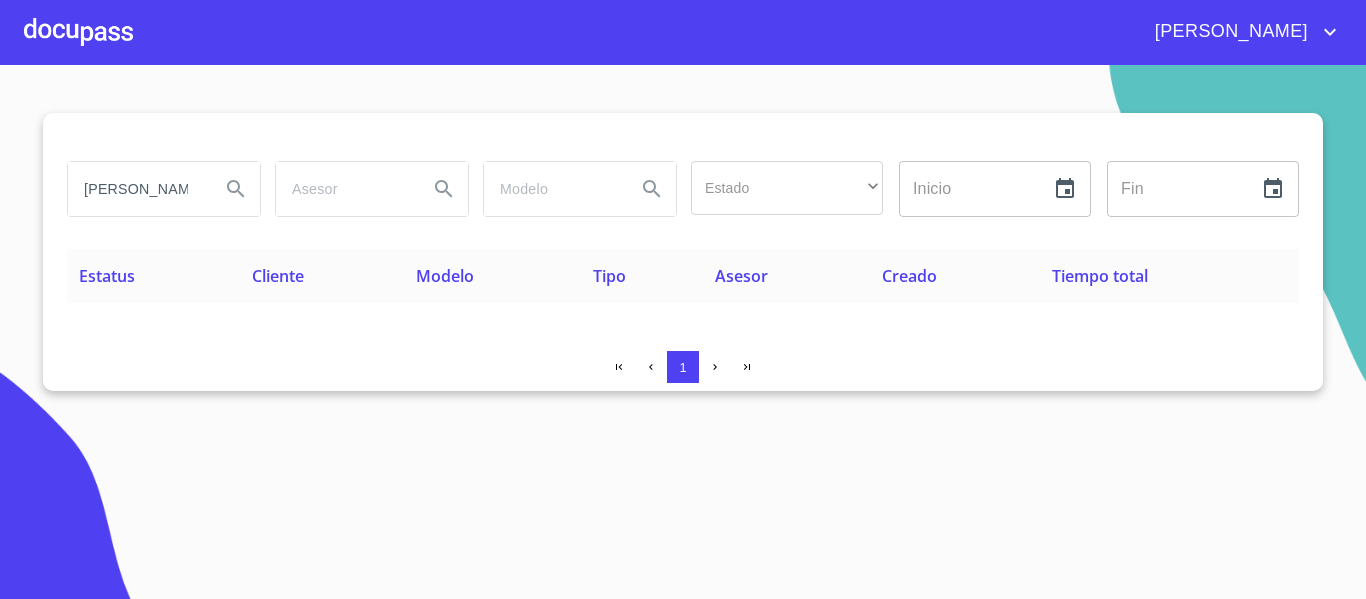 click 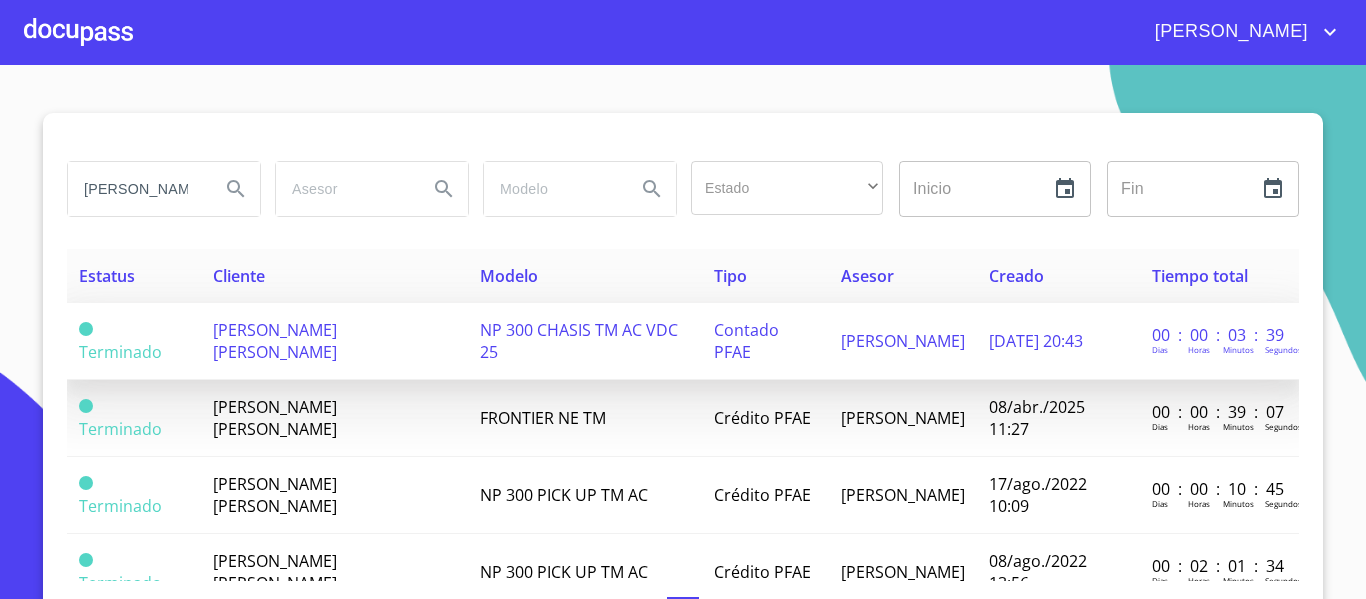 click on "NP 300 CHASIS TM AC VDC 25" at bounding box center [579, 341] 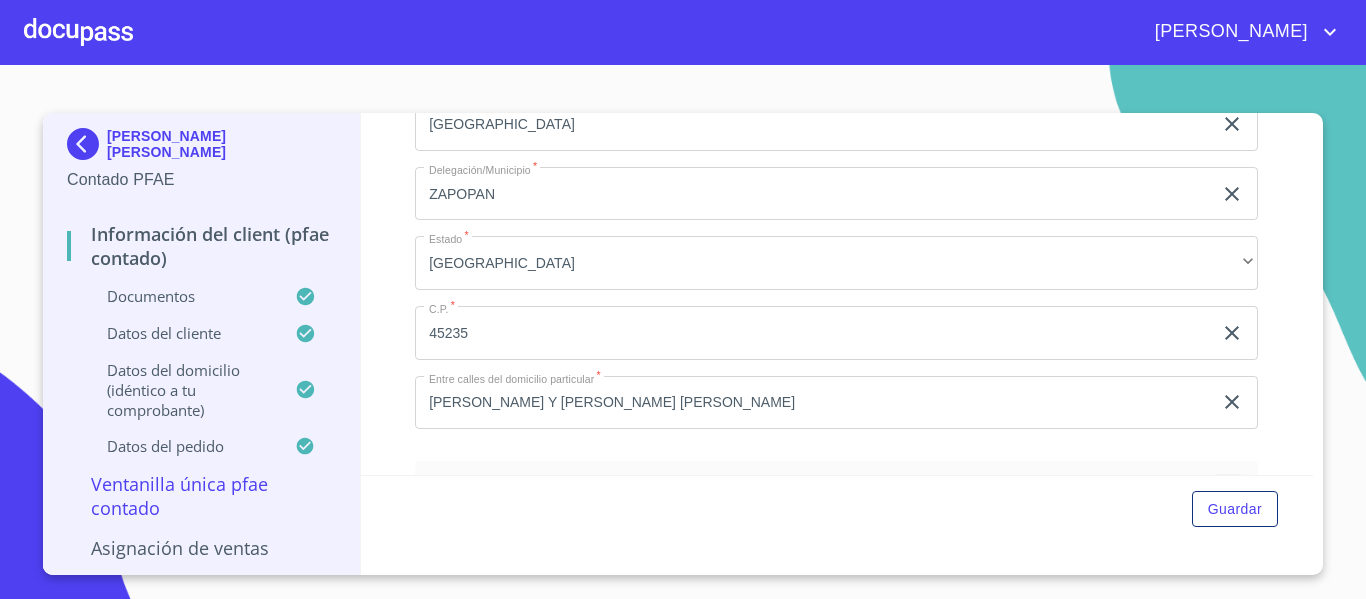 scroll, scrollTop: 4454, scrollLeft: 0, axis: vertical 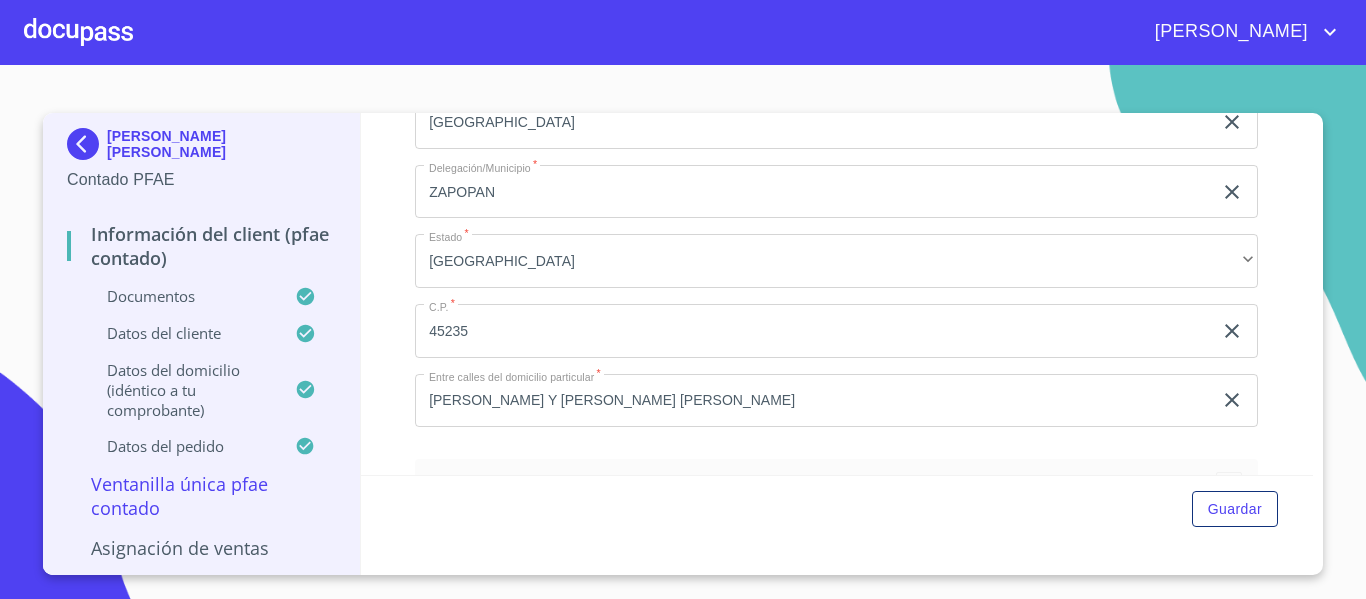 click at bounding box center (78, 32) 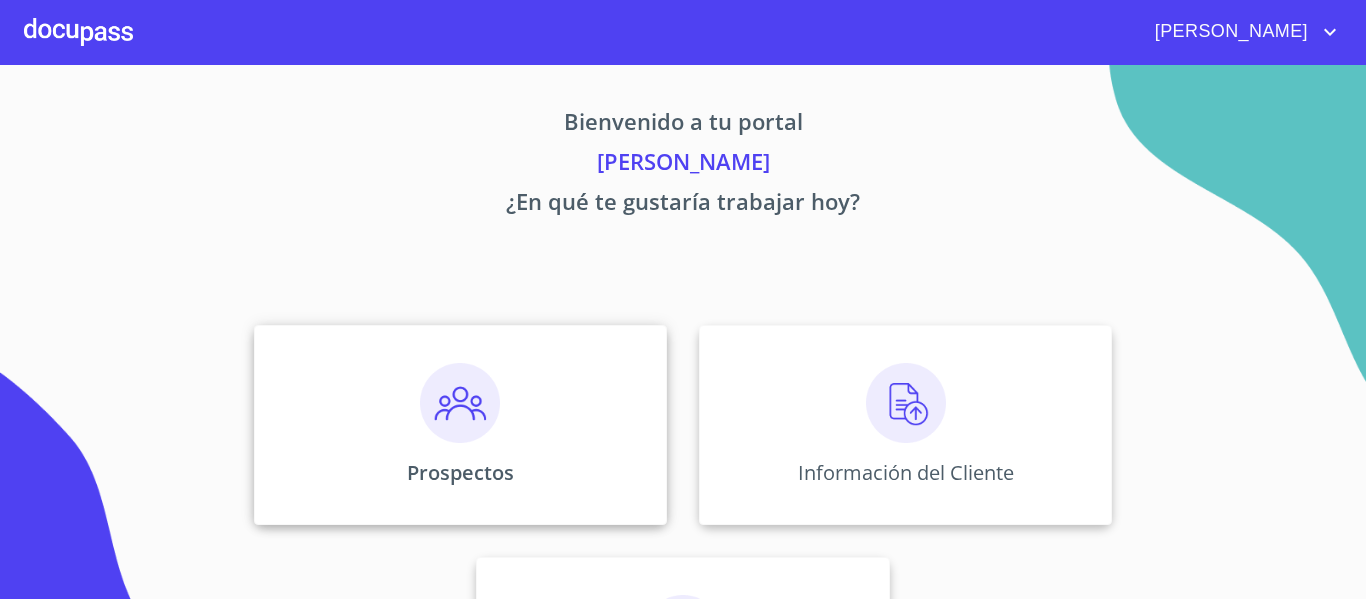 click on "Prospectos" at bounding box center (460, 425) 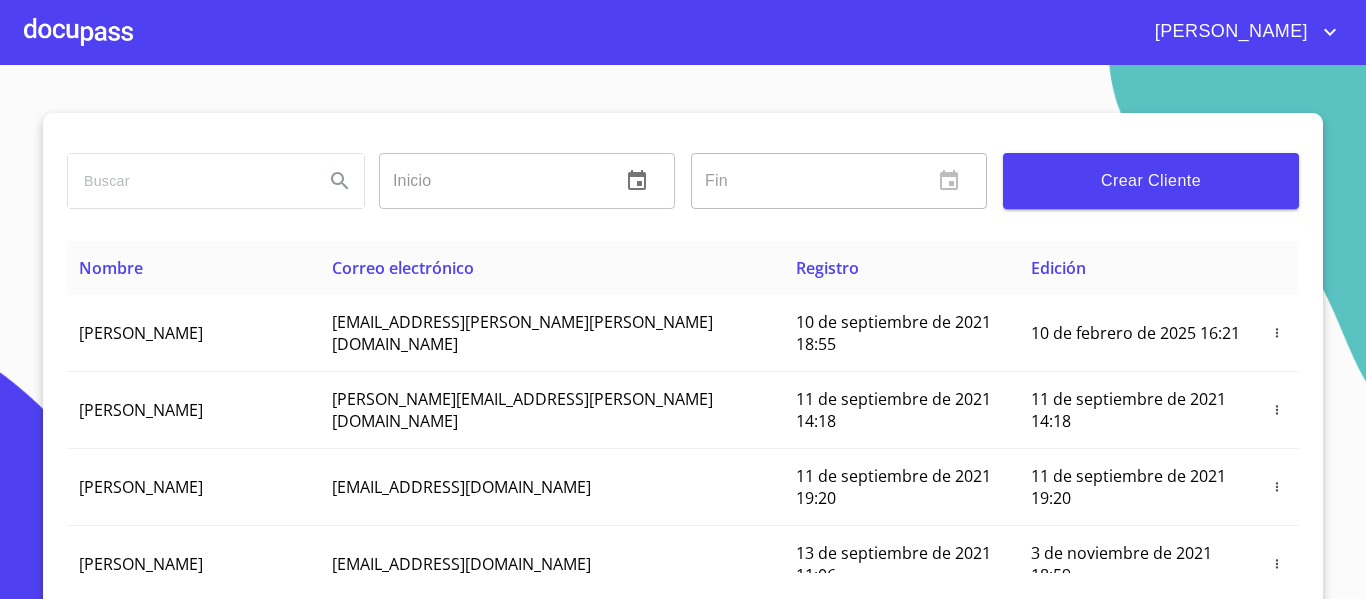 click at bounding box center [188, 181] 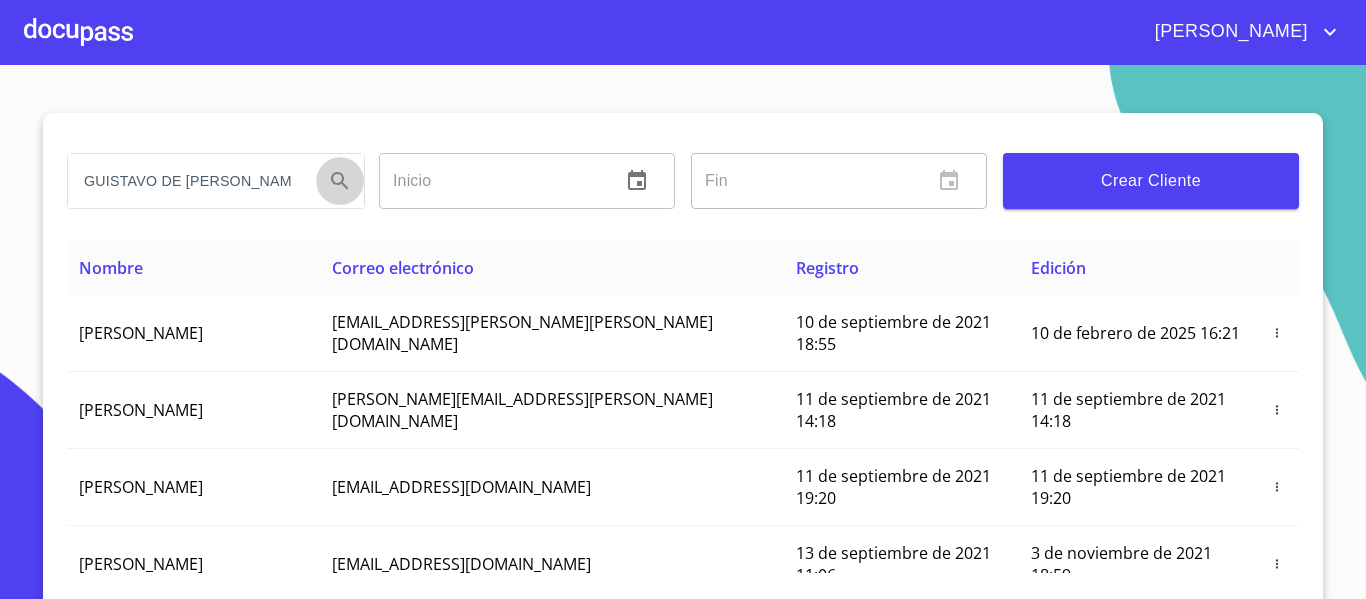 click 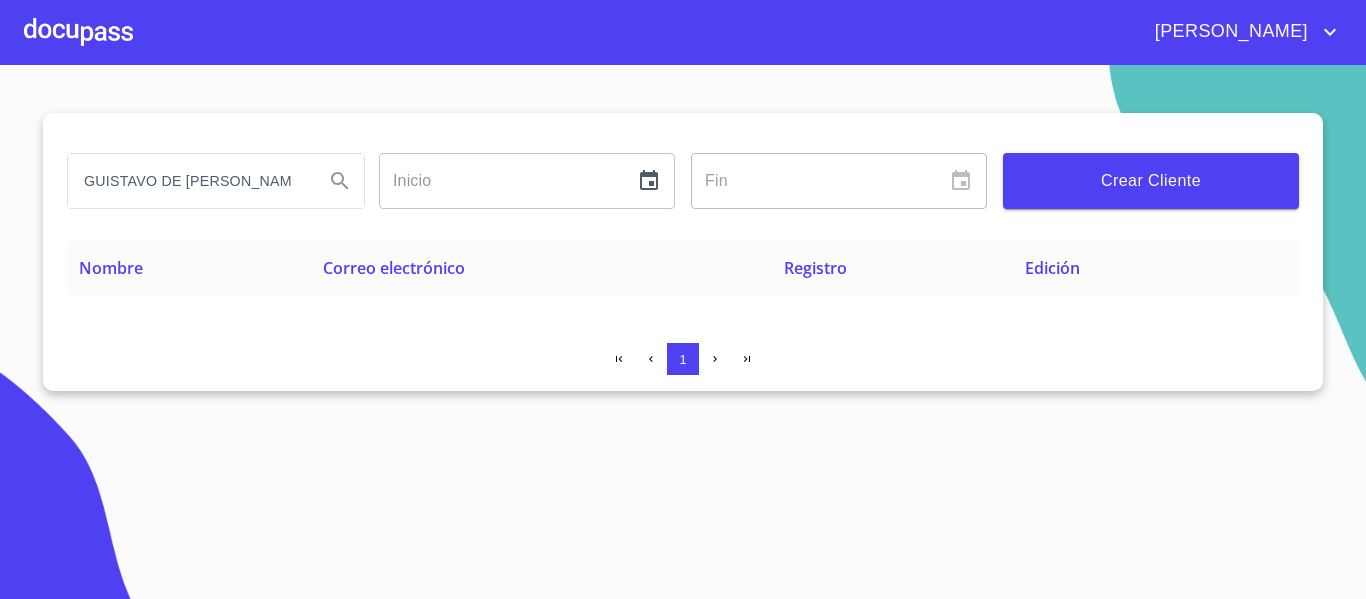 click on "GUISTAVO DE LEON" at bounding box center (188, 181) 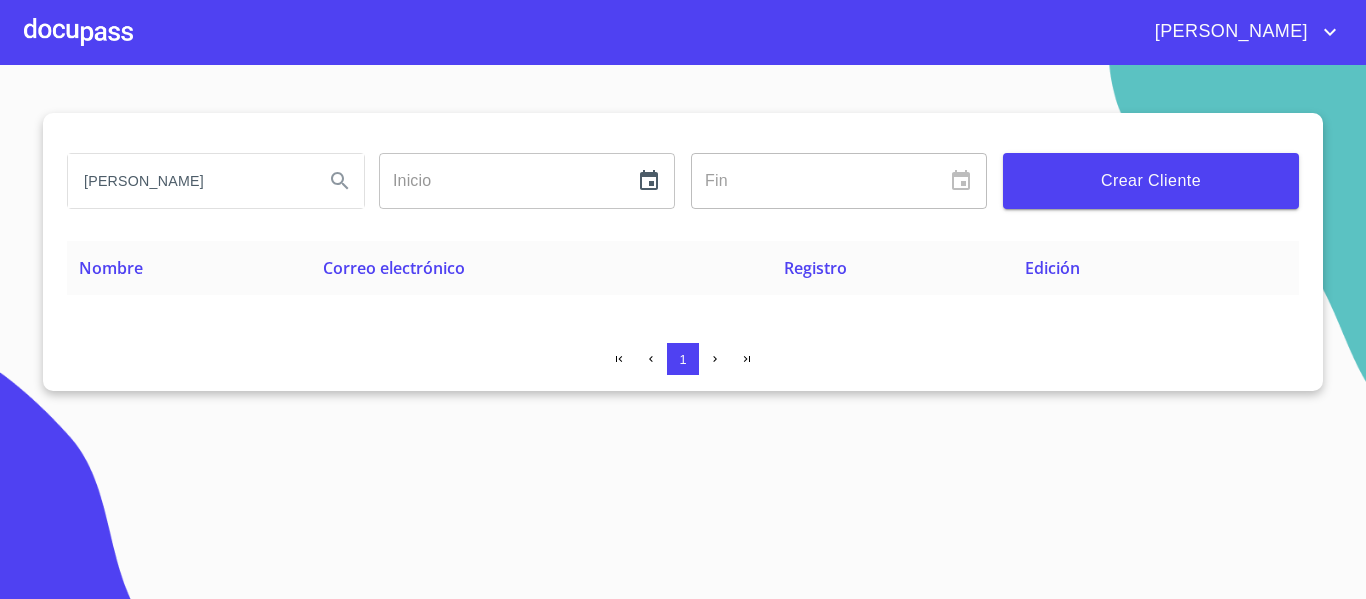 type on "GUSTAVO DE LEON" 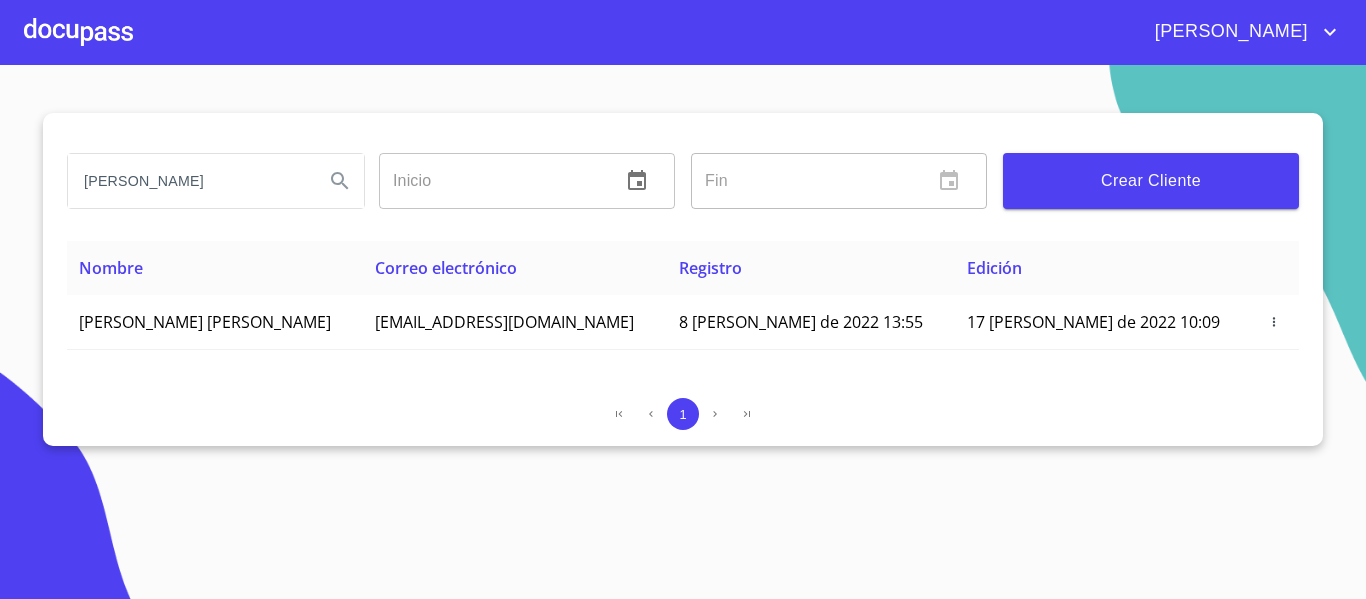 drag, startPoint x: 82, startPoint y: 186, endPoint x: 217, endPoint y: 184, distance: 135.01482 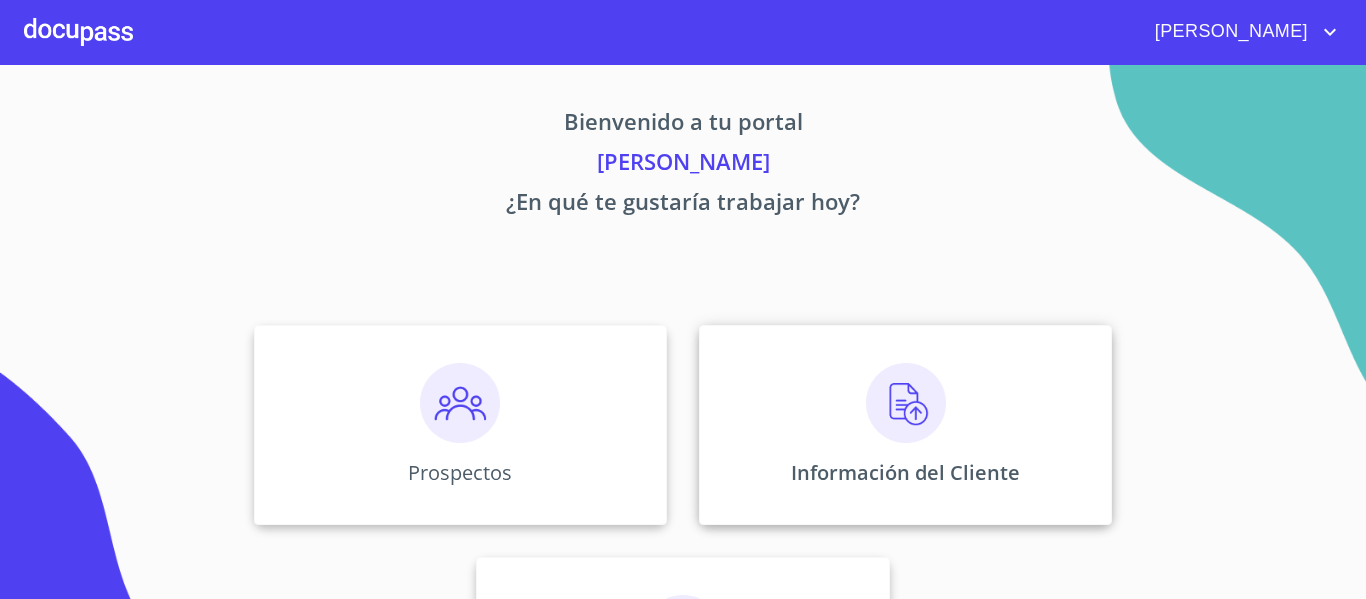 click on "Información del Cliente" at bounding box center (905, 425) 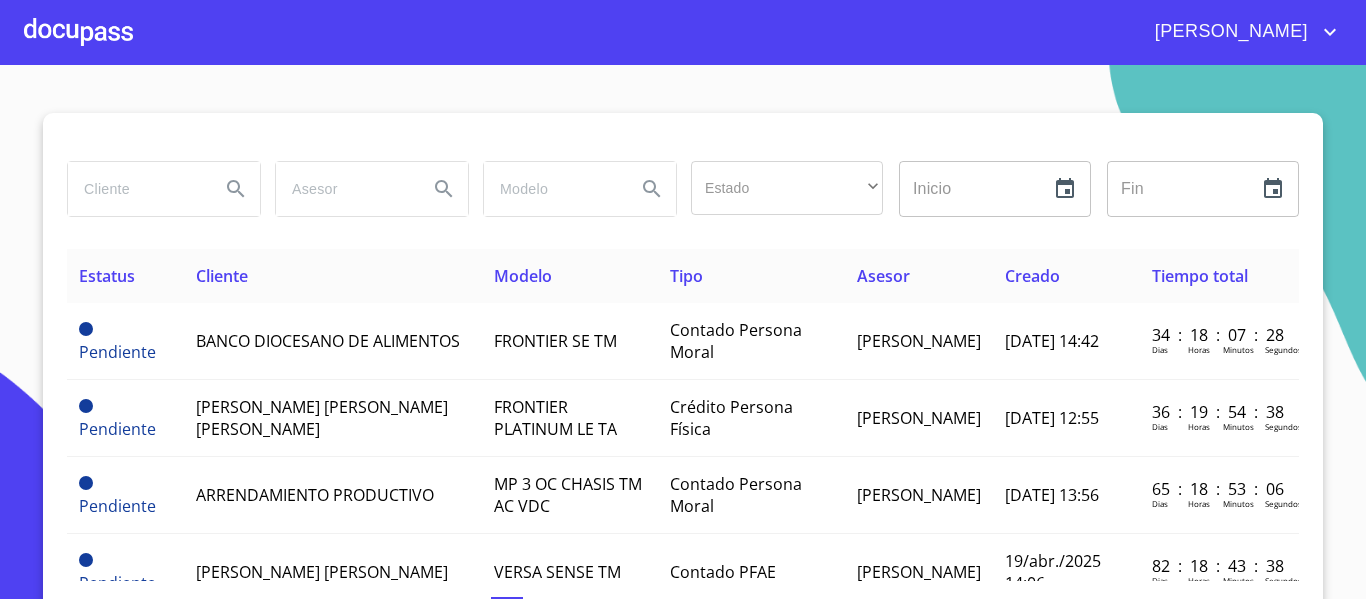 click at bounding box center (136, 189) 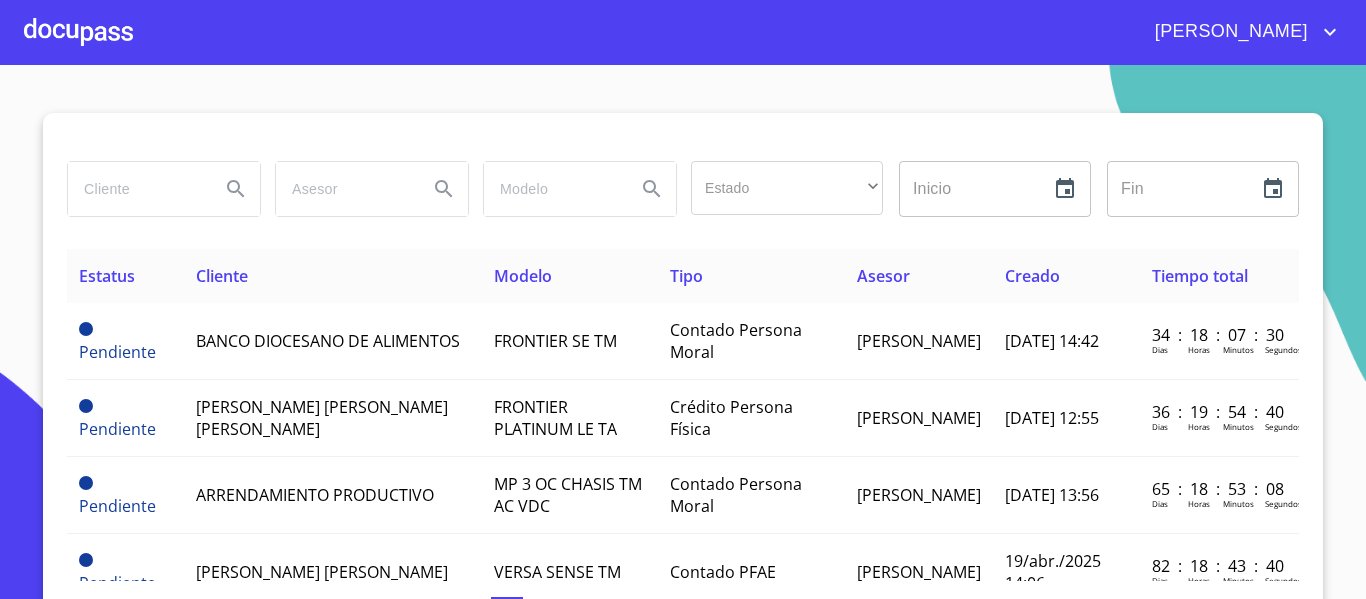 paste on "GUSTAVO DE LEON" 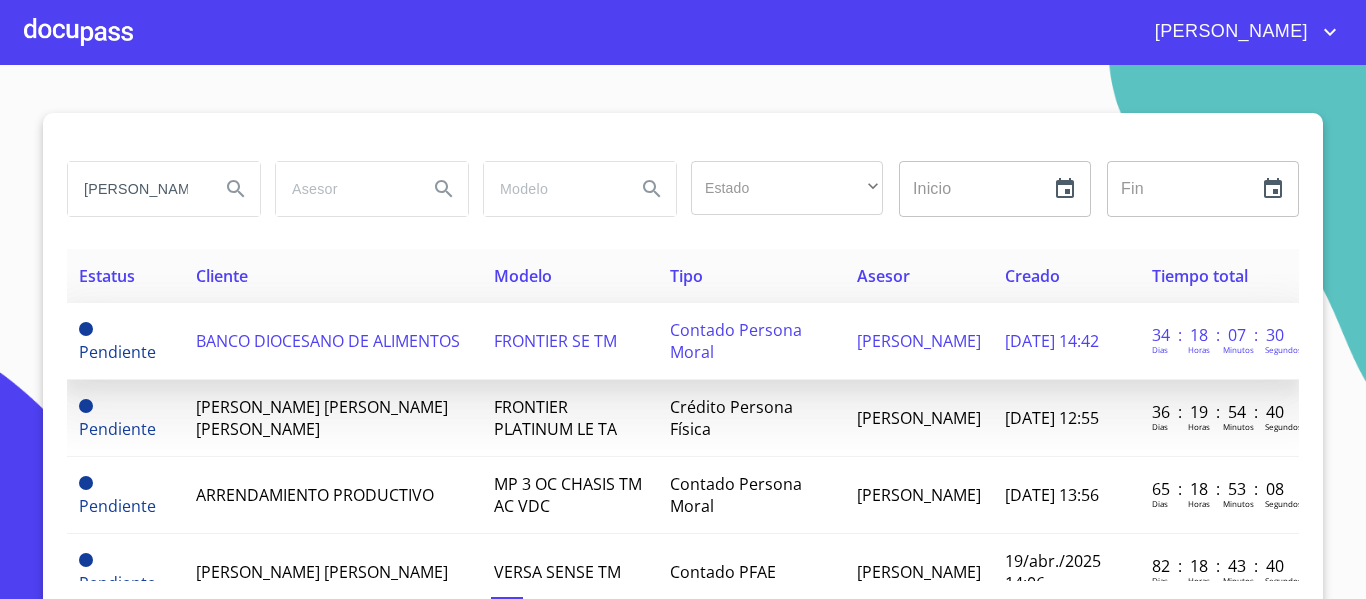scroll, scrollTop: 0, scrollLeft: 33, axis: horizontal 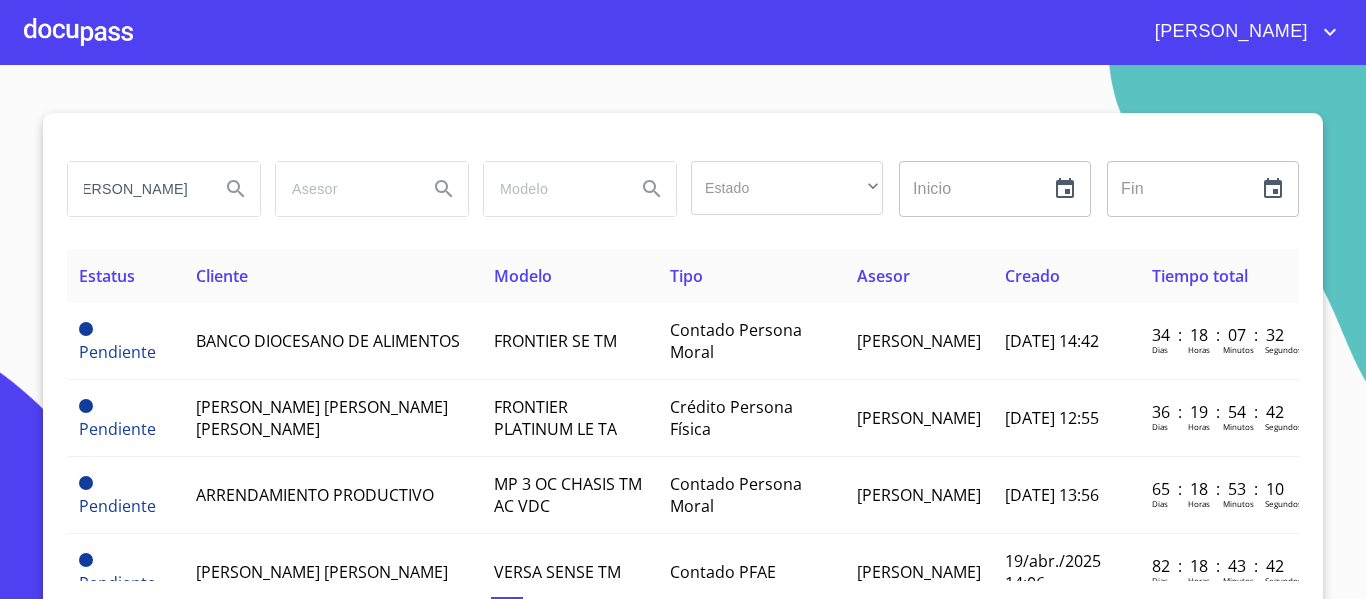 type on "GUSTAVO DE LEON" 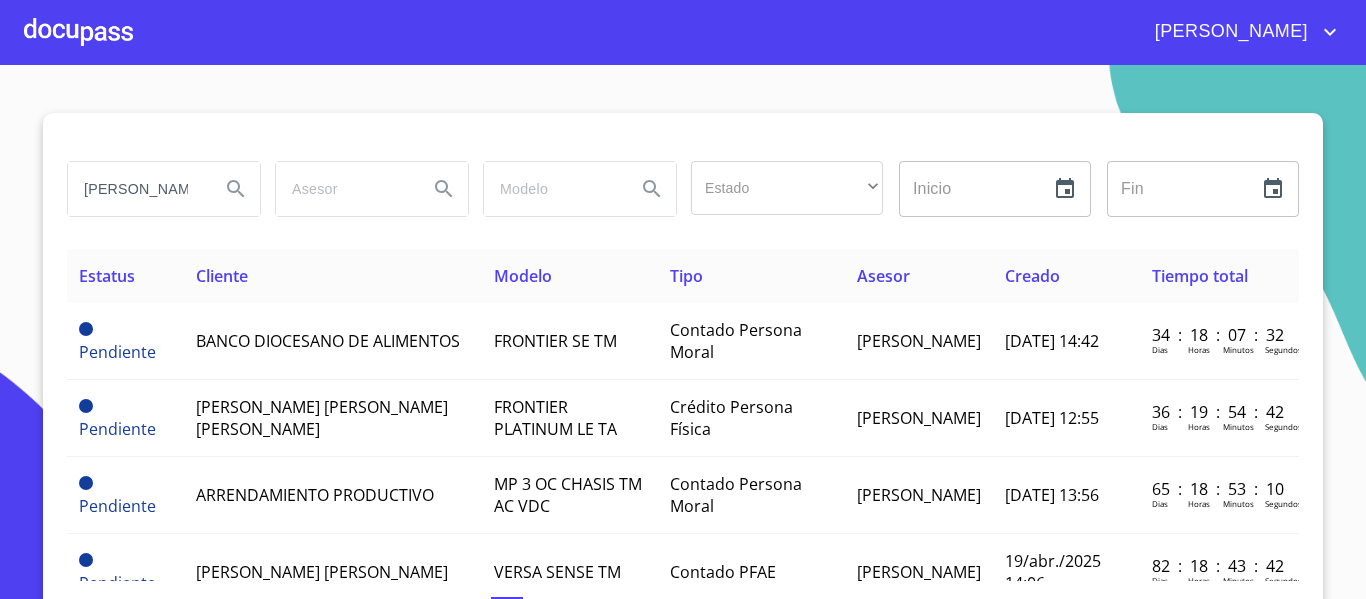 click 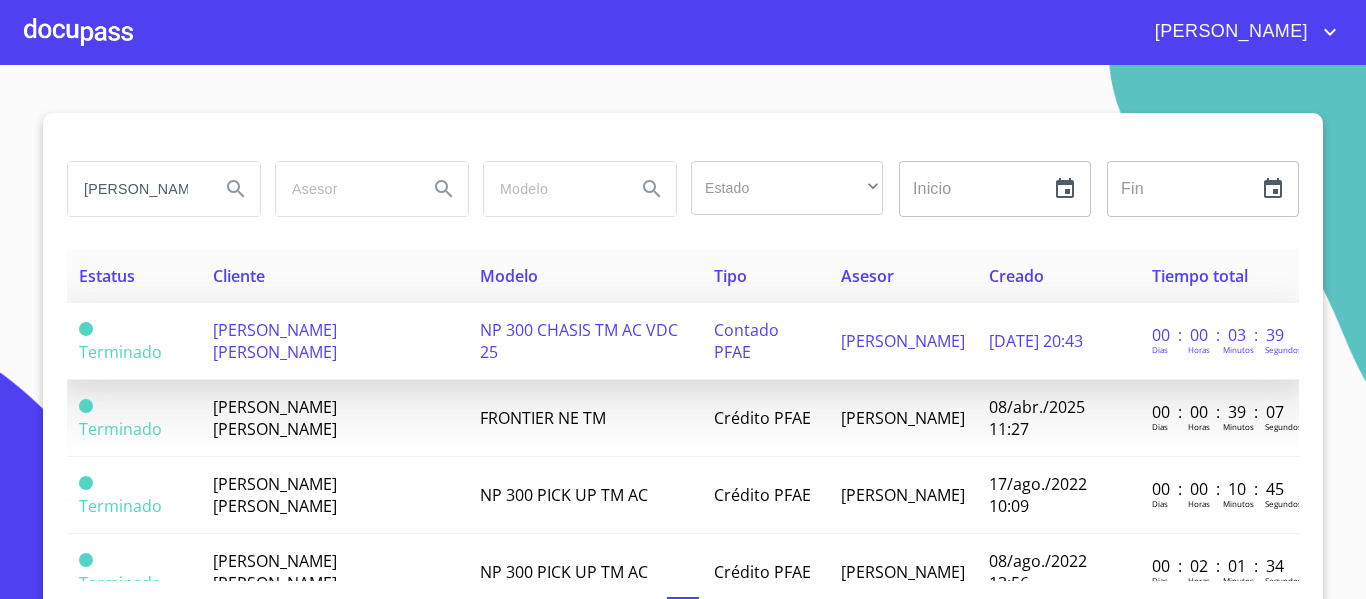 click on "[PERSON_NAME] [PERSON_NAME]" at bounding box center (275, 341) 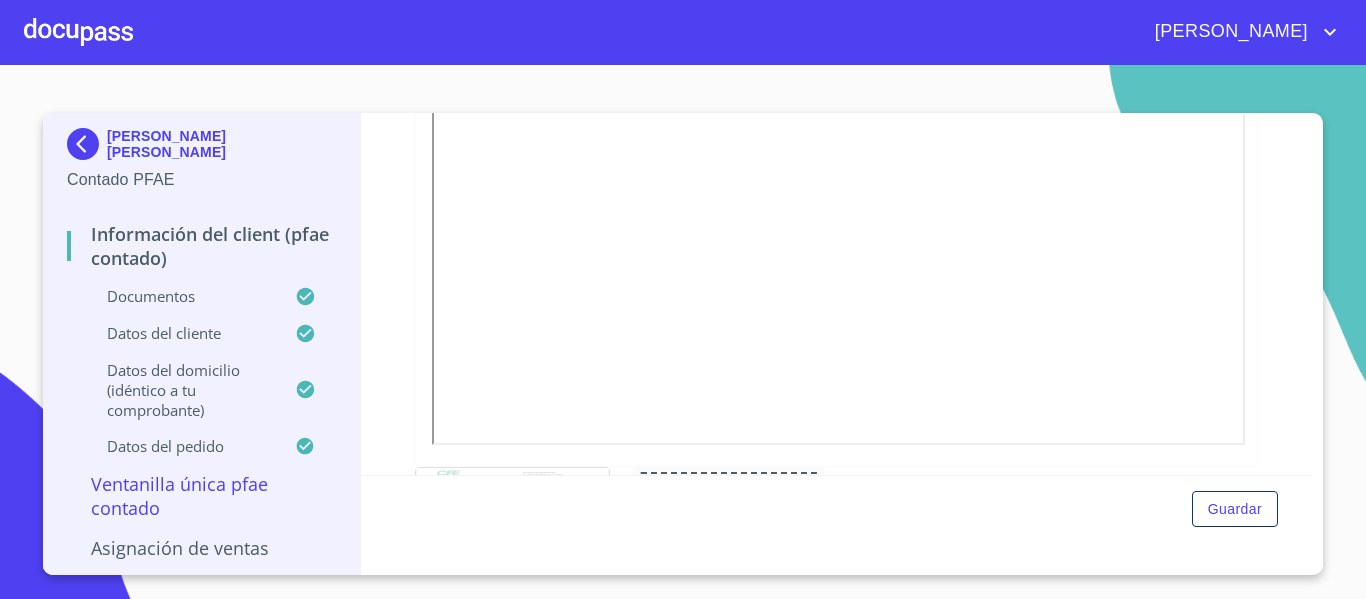 click at bounding box center (729, -316) 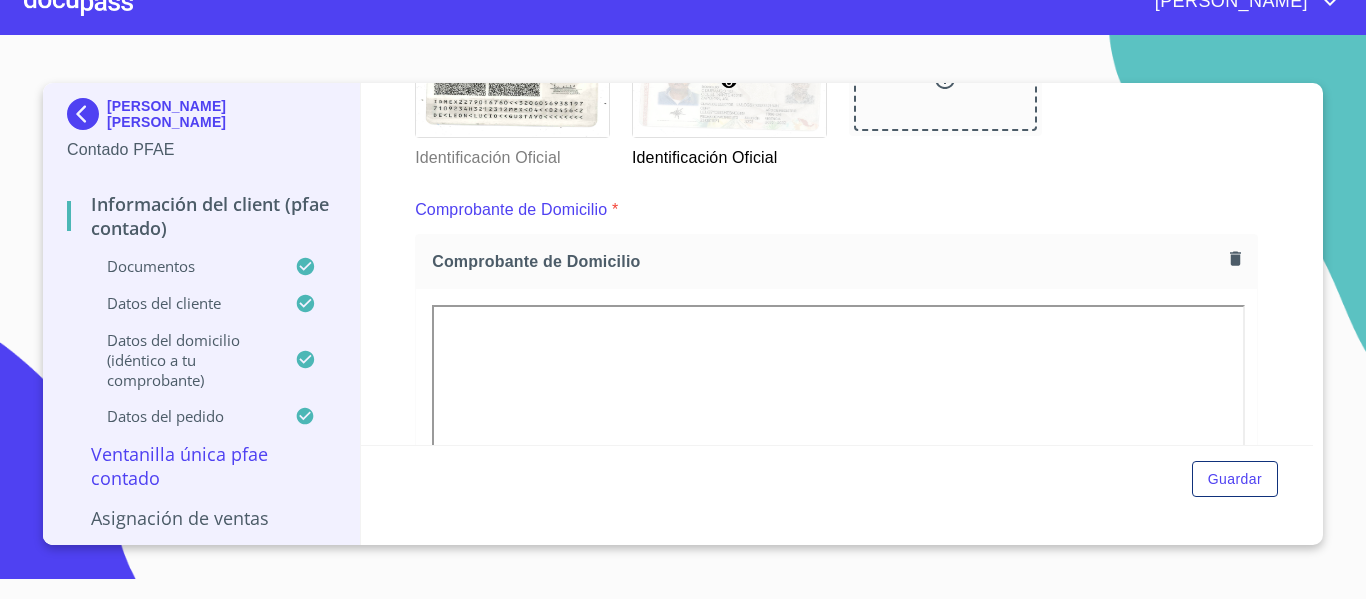 scroll, scrollTop: 585, scrollLeft: 0, axis: vertical 